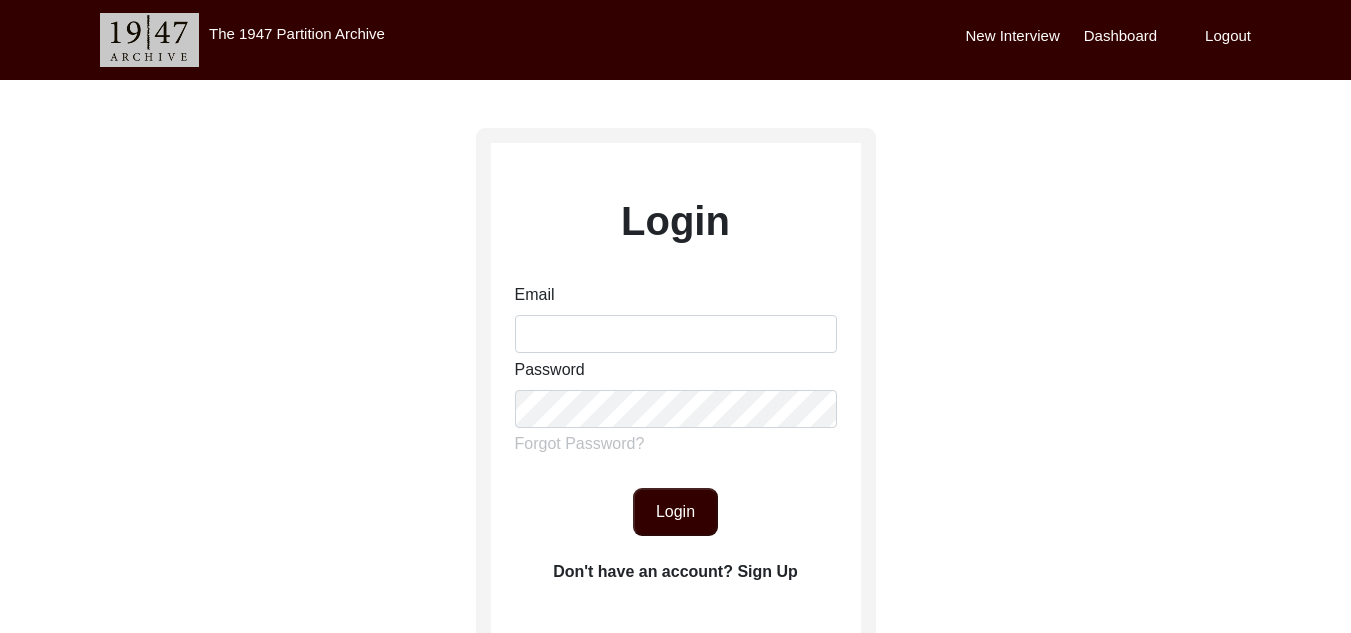 scroll, scrollTop: 0, scrollLeft: 0, axis: both 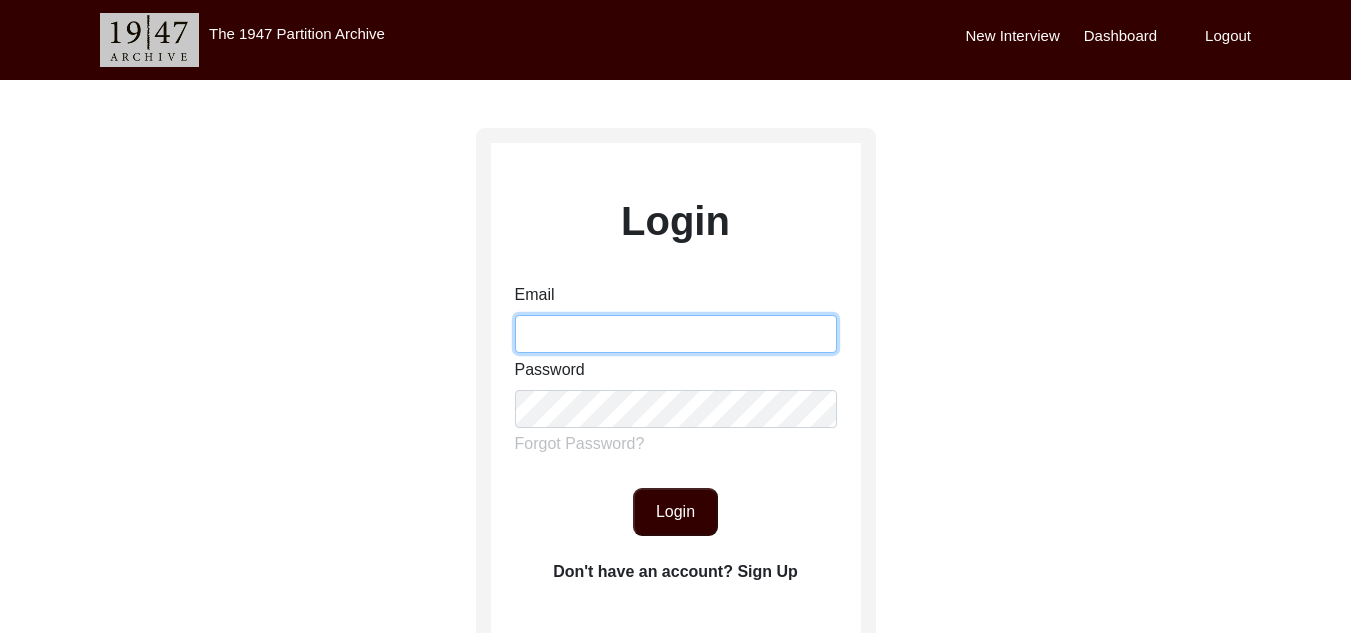 type on "[PERSON_NAME][EMAIL_ADDRESS][PERSON_NAME][DOMAIN_NAME]" 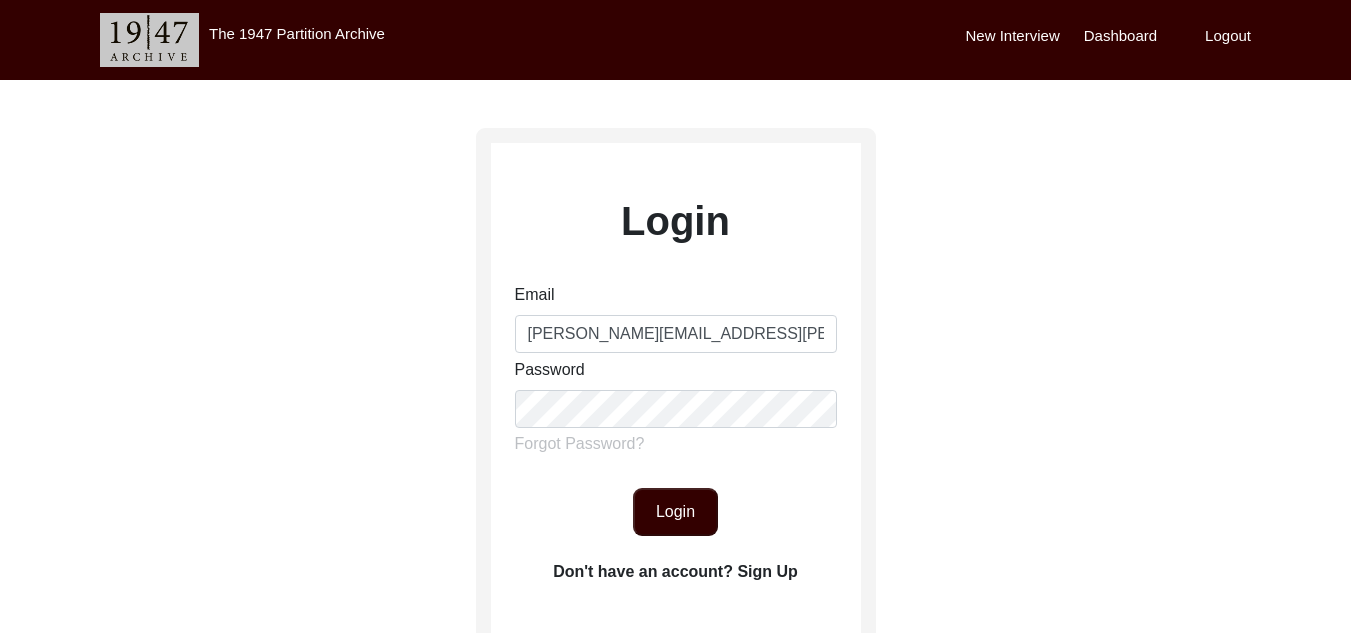 click on "Login" 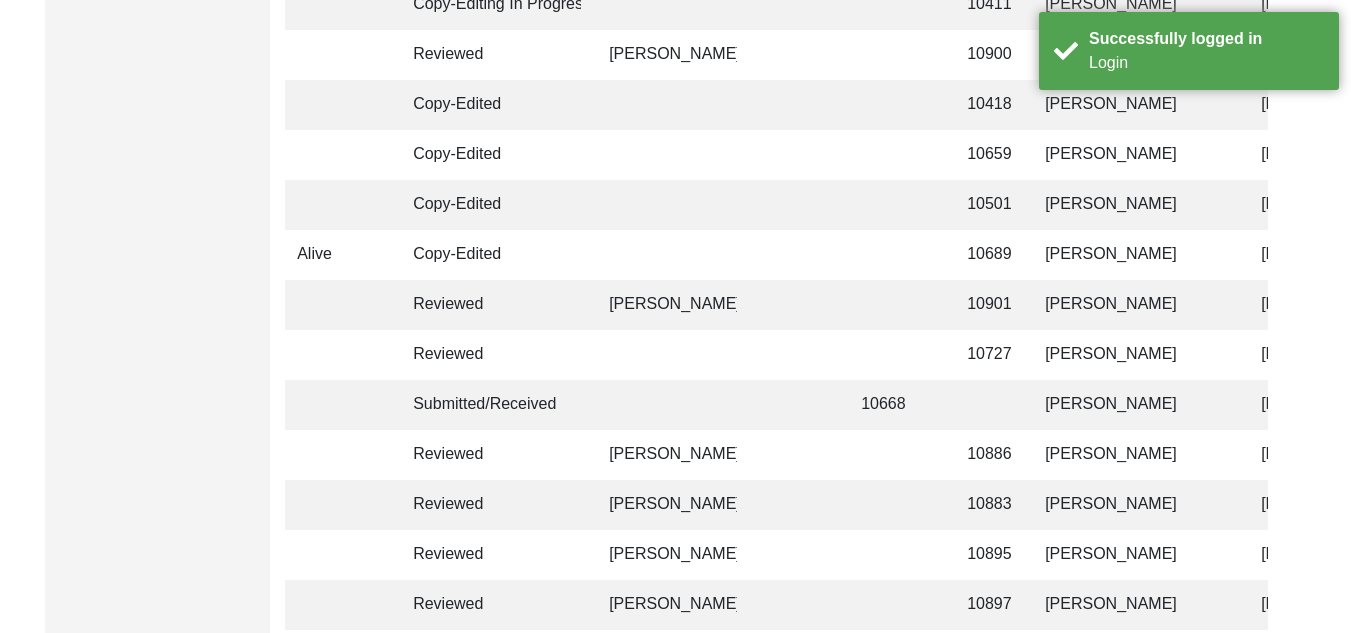 scroll, scrollTop: 1494, scrollLeft: 0, axis: vertical 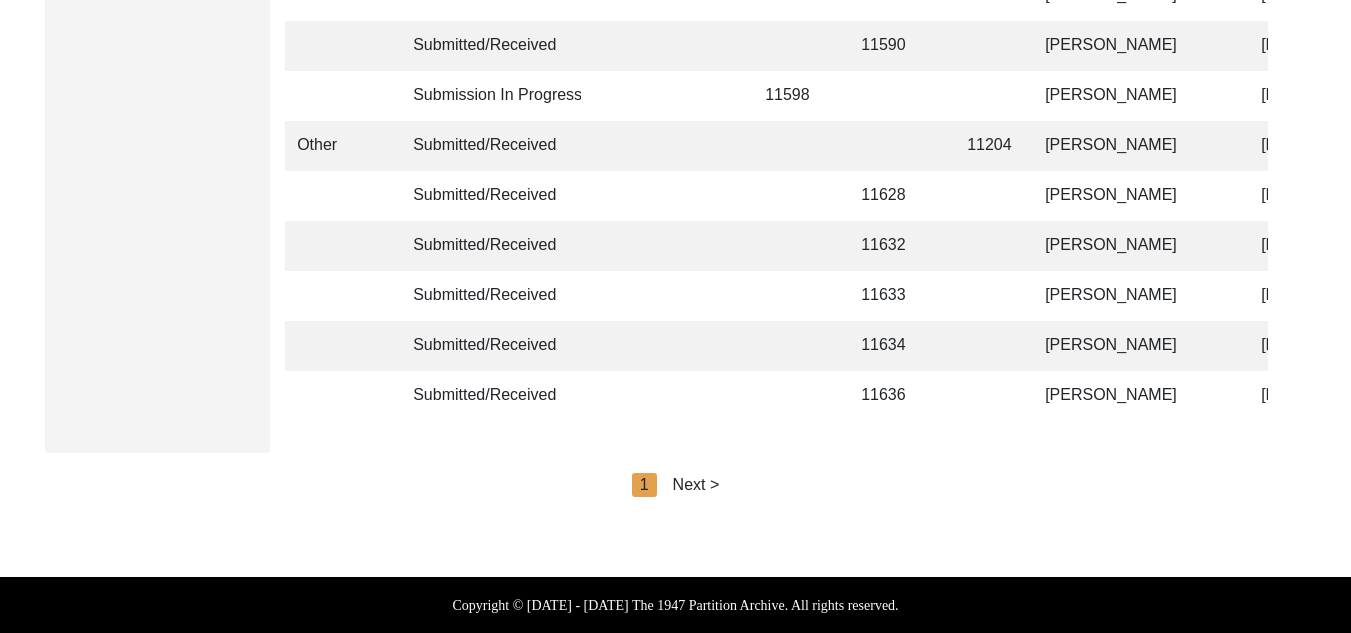 click on "Next >" 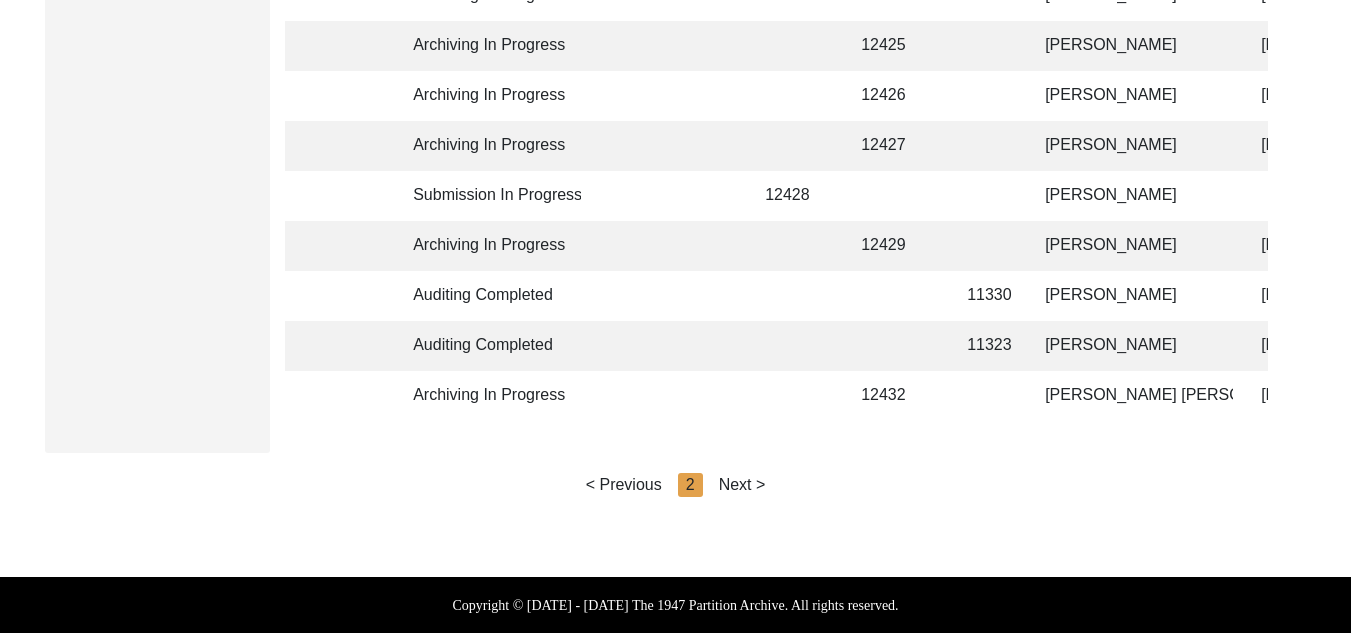 click on "Next >" 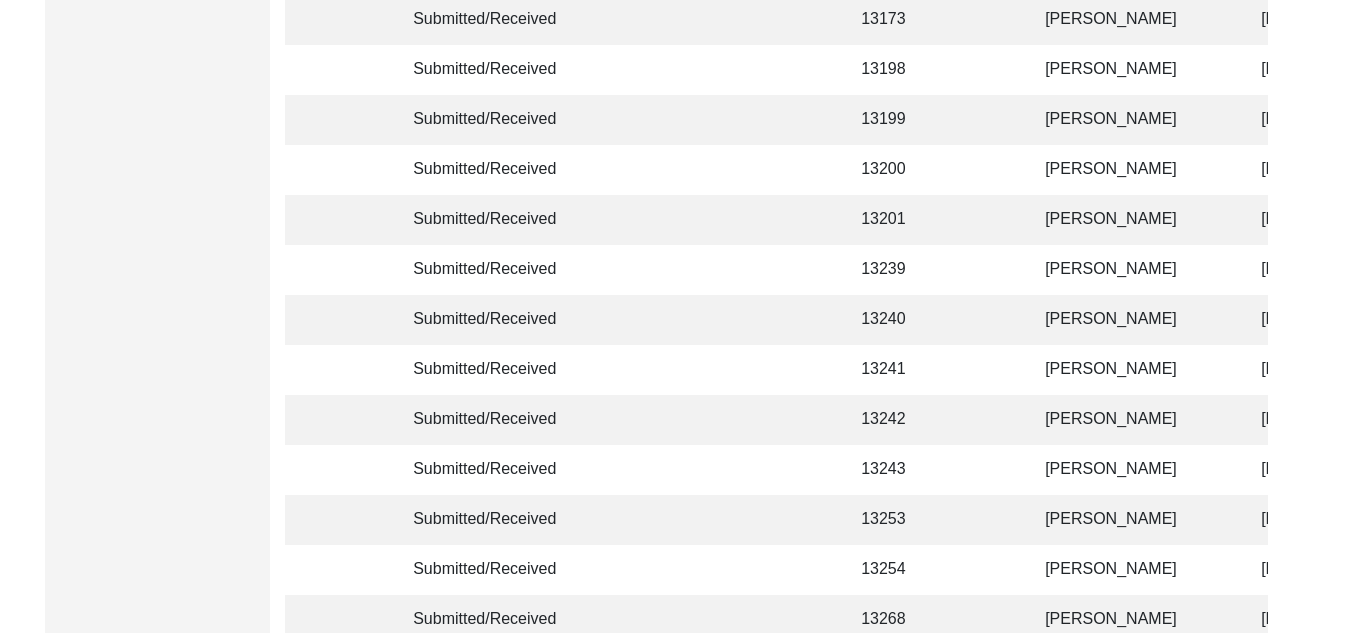 scroll, scrollTop: 4140, scrollLeft: 0, axis: vertical 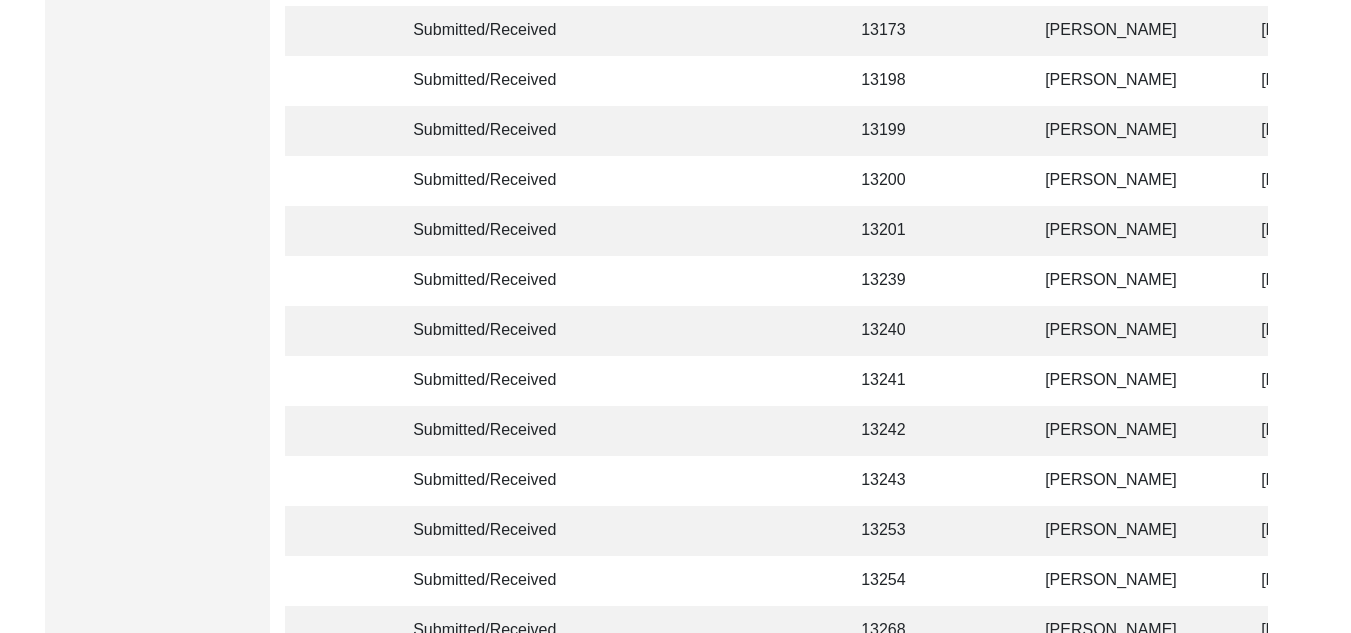 click 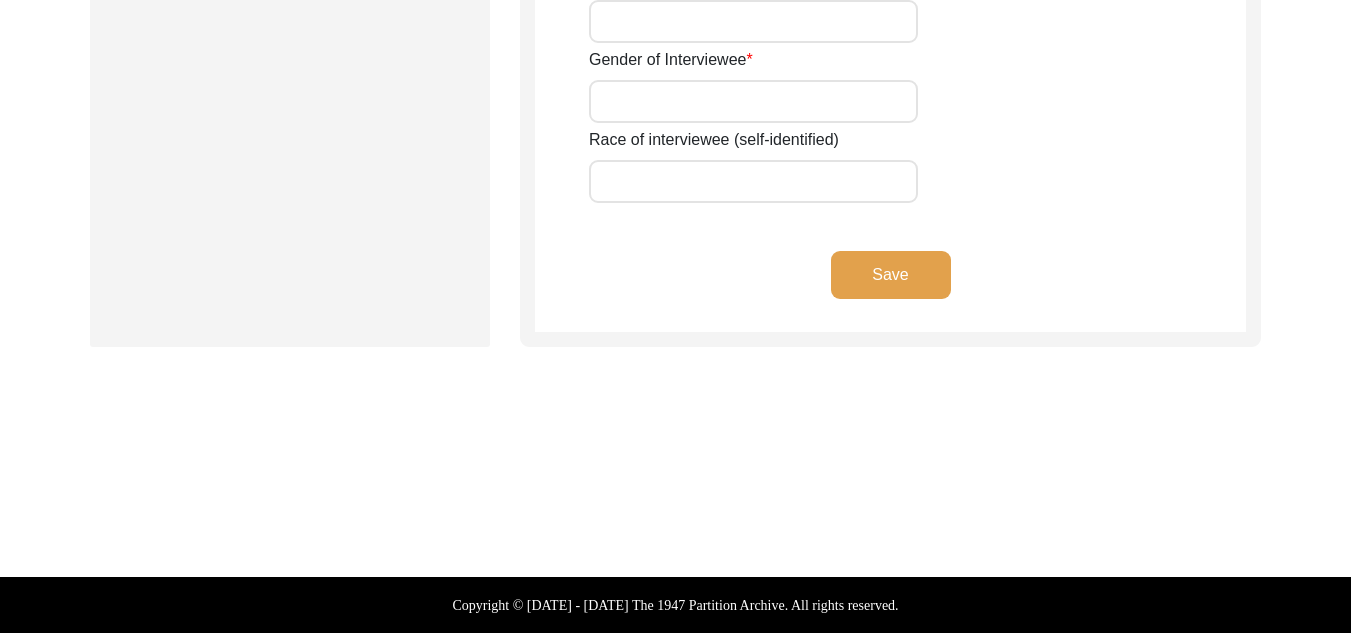 scroll, scrollTop: 1635, scrollLeft: 0, axis: vertical 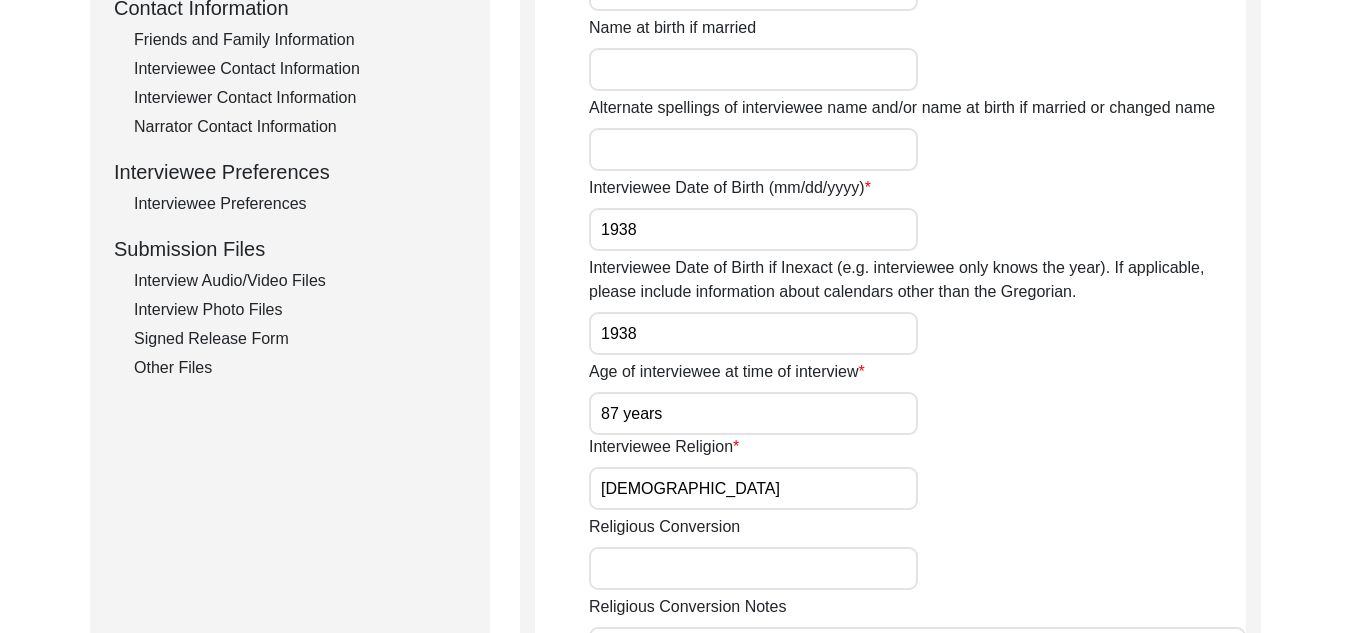 click on "Interview Audio/Video Files" 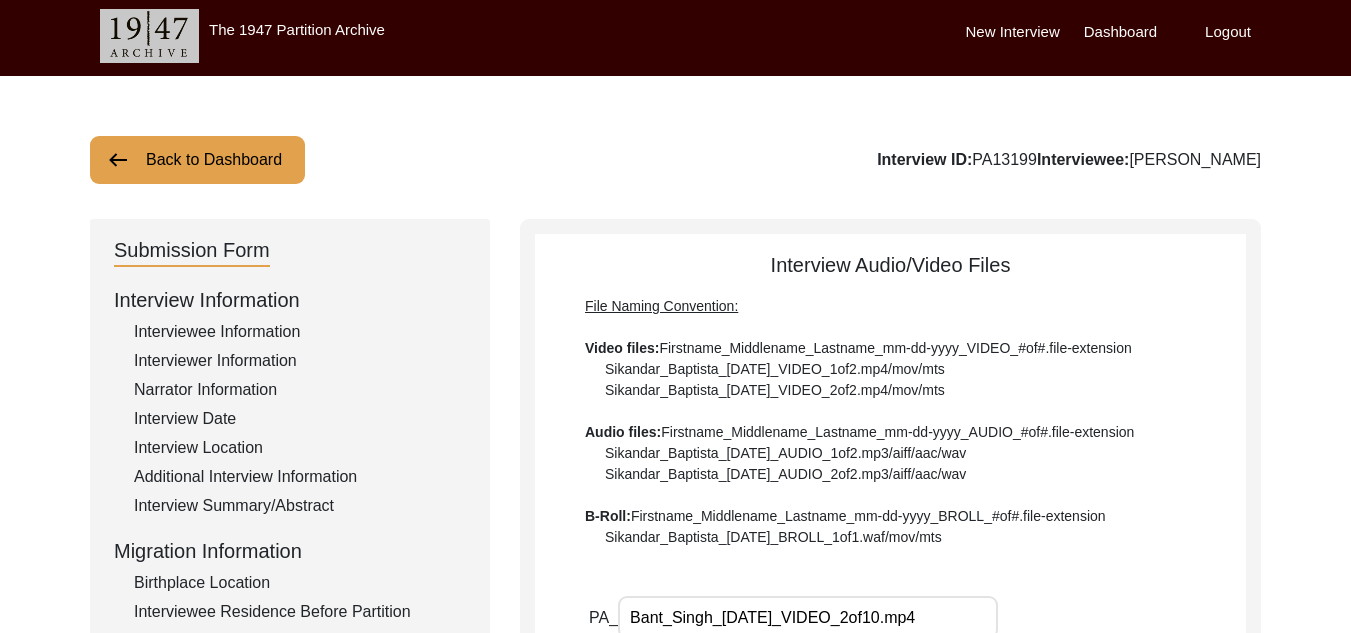scroll, scrollTop: 0, scrollLeft: 0, axis: both 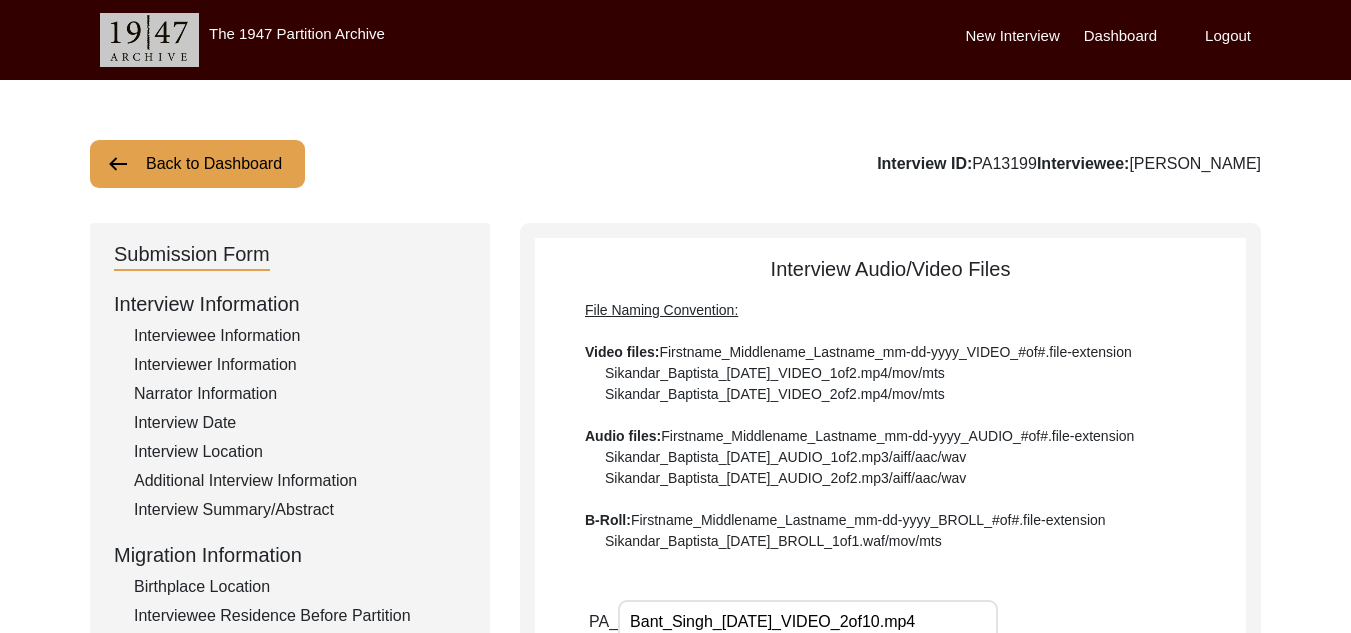 click on "Back to Dashboard" 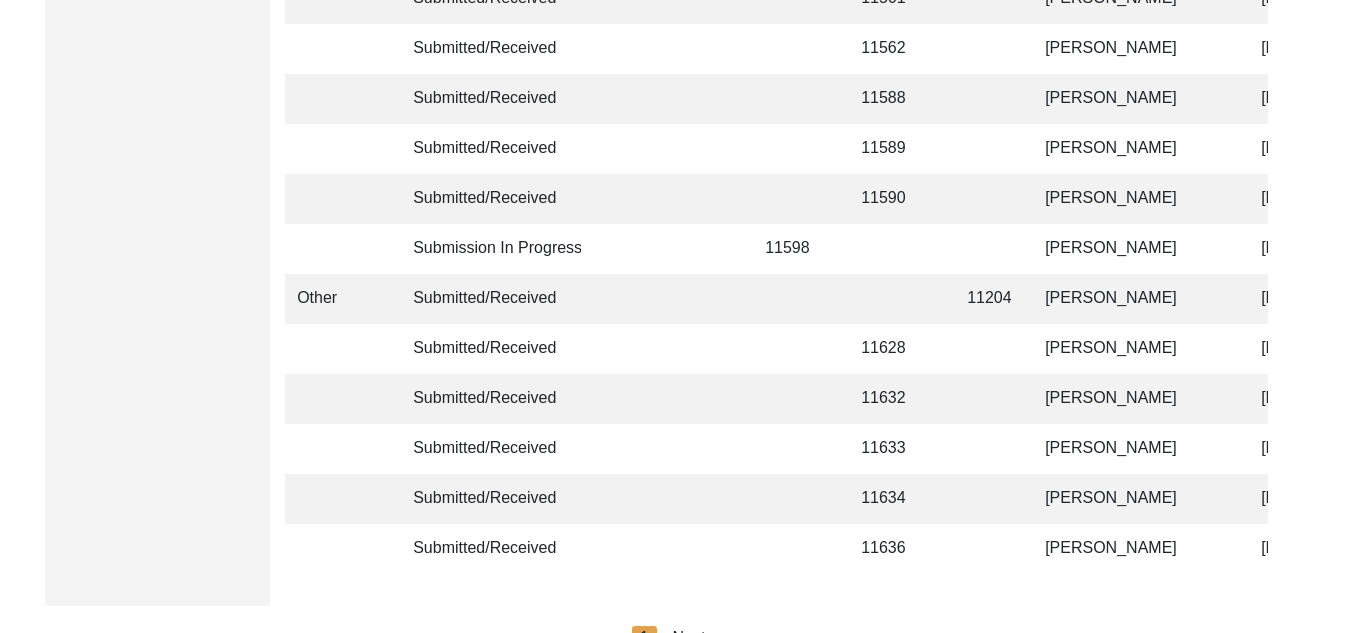 scroll, scrollTop: 4940, scrollLeft: 0, axis: vertical 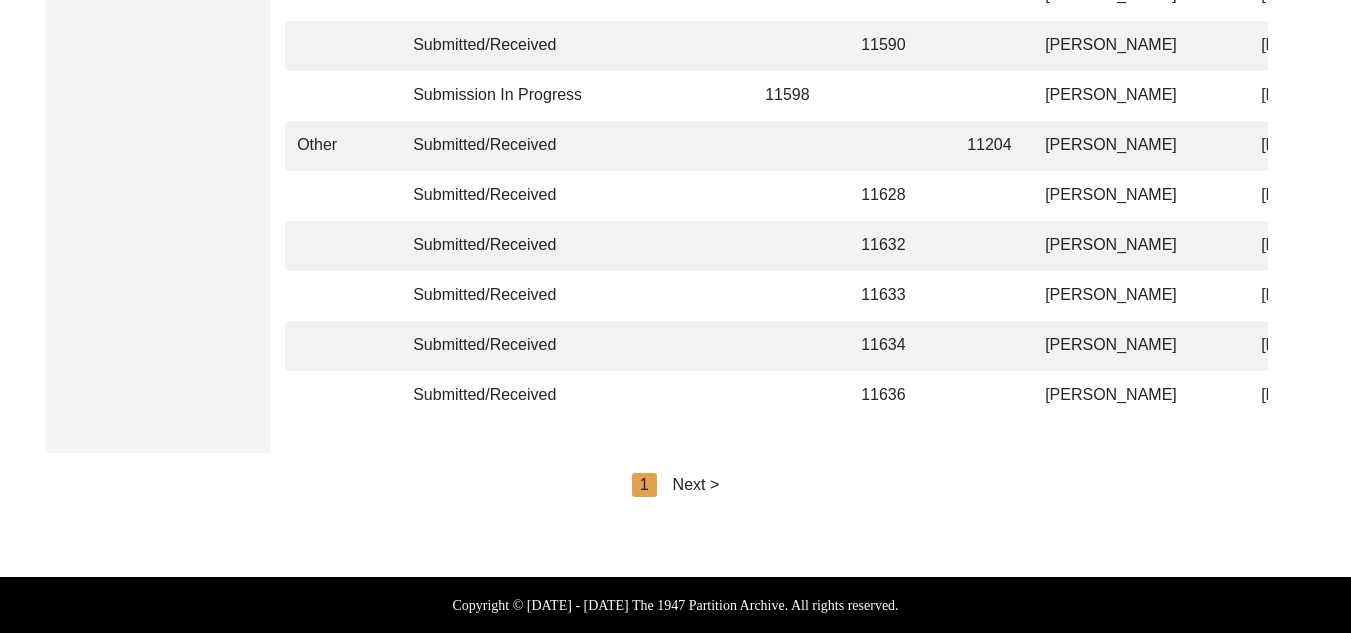 click on "Next >" 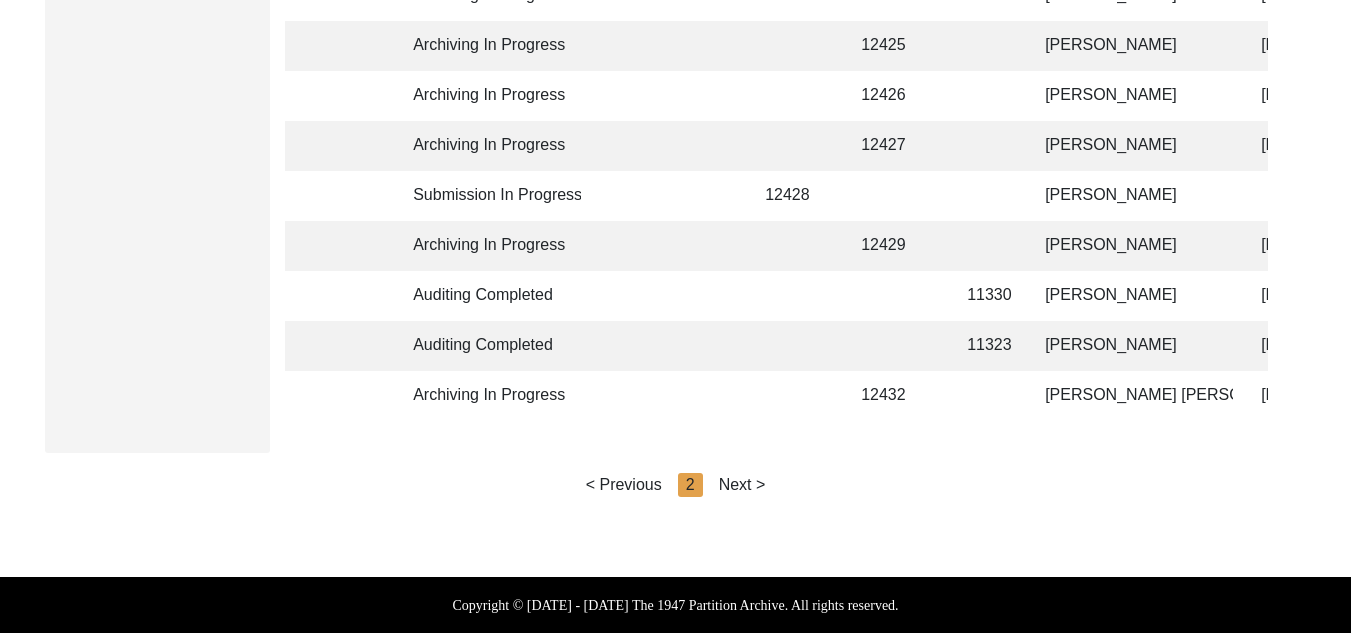 click on "Next >" 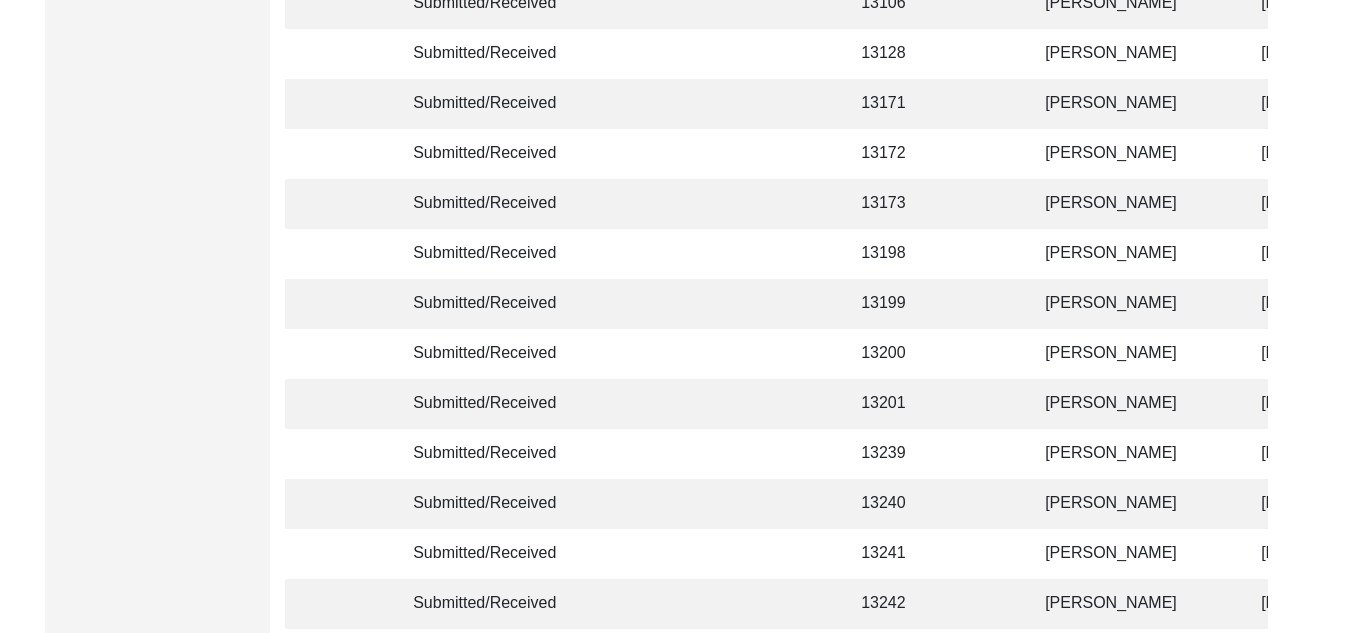 scroll, scrollTop: 3940, scrollLeft: 0, axis: vertical 